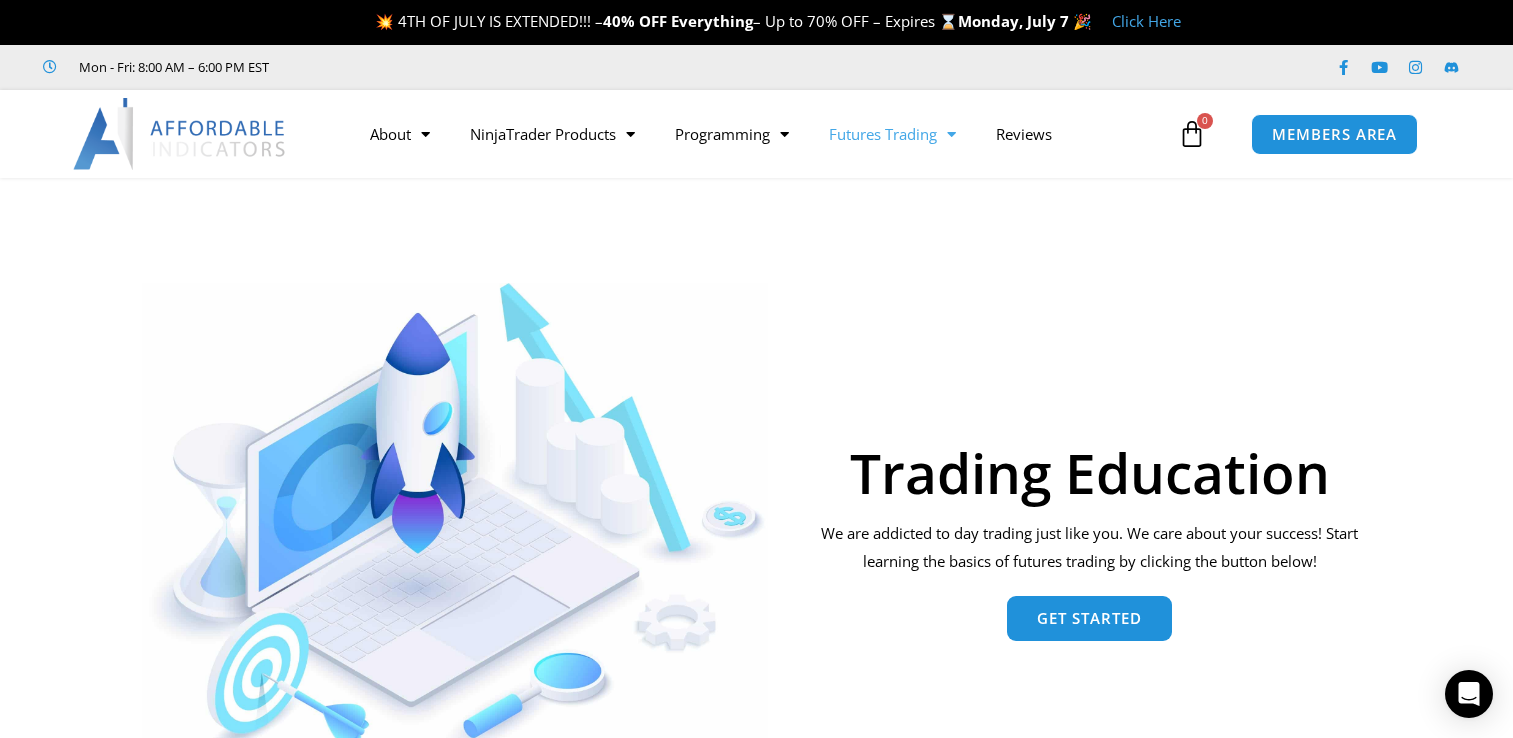 scroll, scrollTop: 0, scrollLeft: 0, axis: both 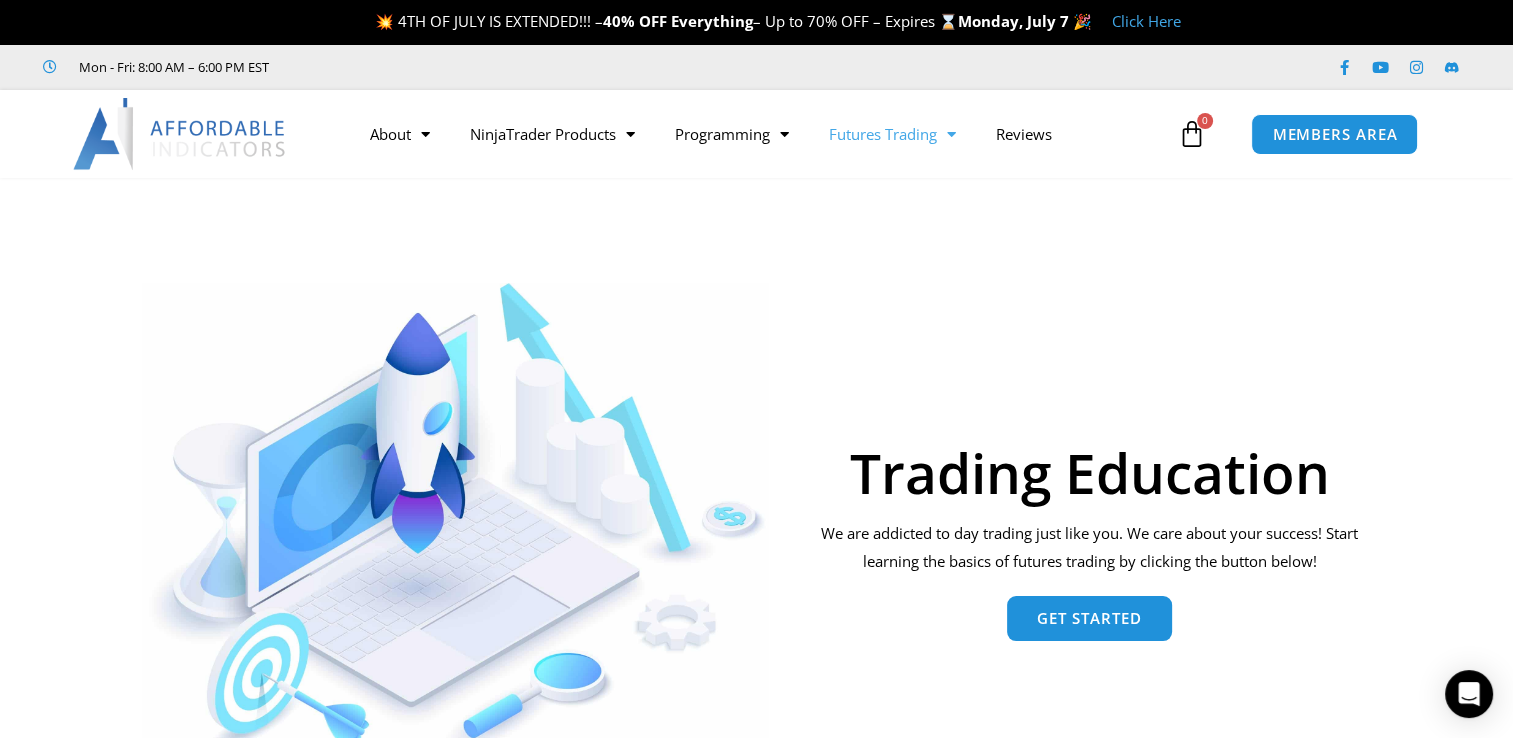 click on "Click Here" at bounding box center (1146, 21) 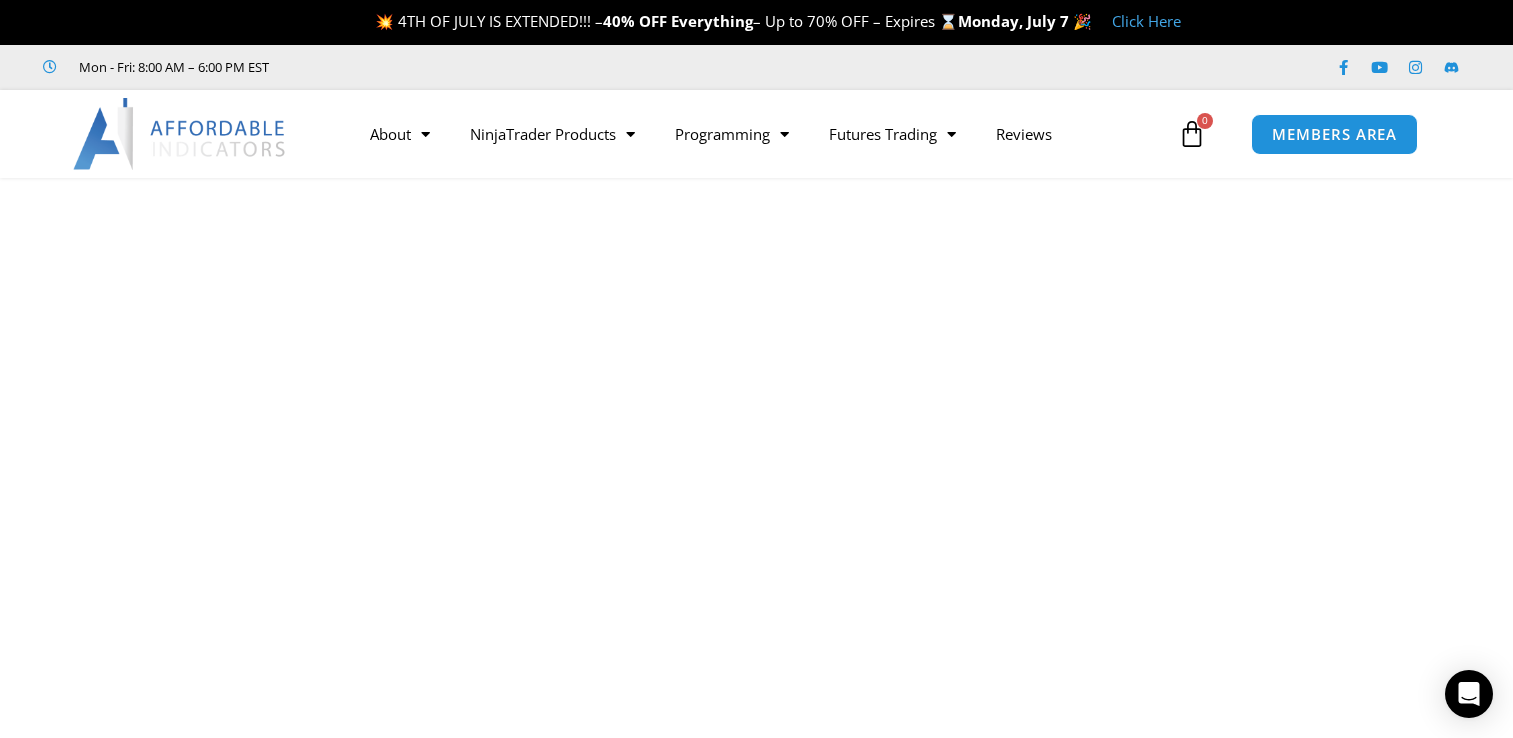 scroll, scrollTop: 0, scrollLeft: 0, axis: both 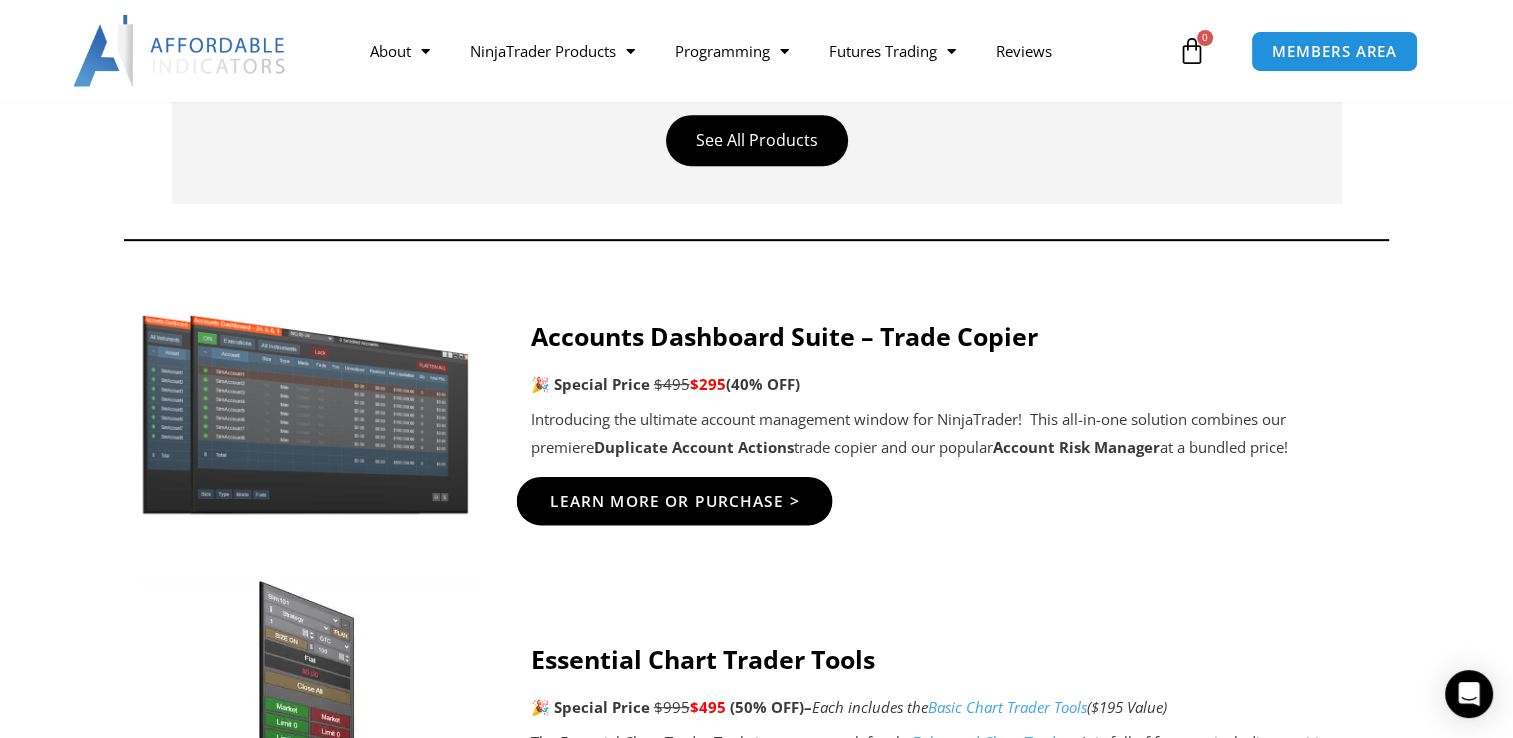 click on "Learn More Or Purchase >" at bounding box center [674, 501] 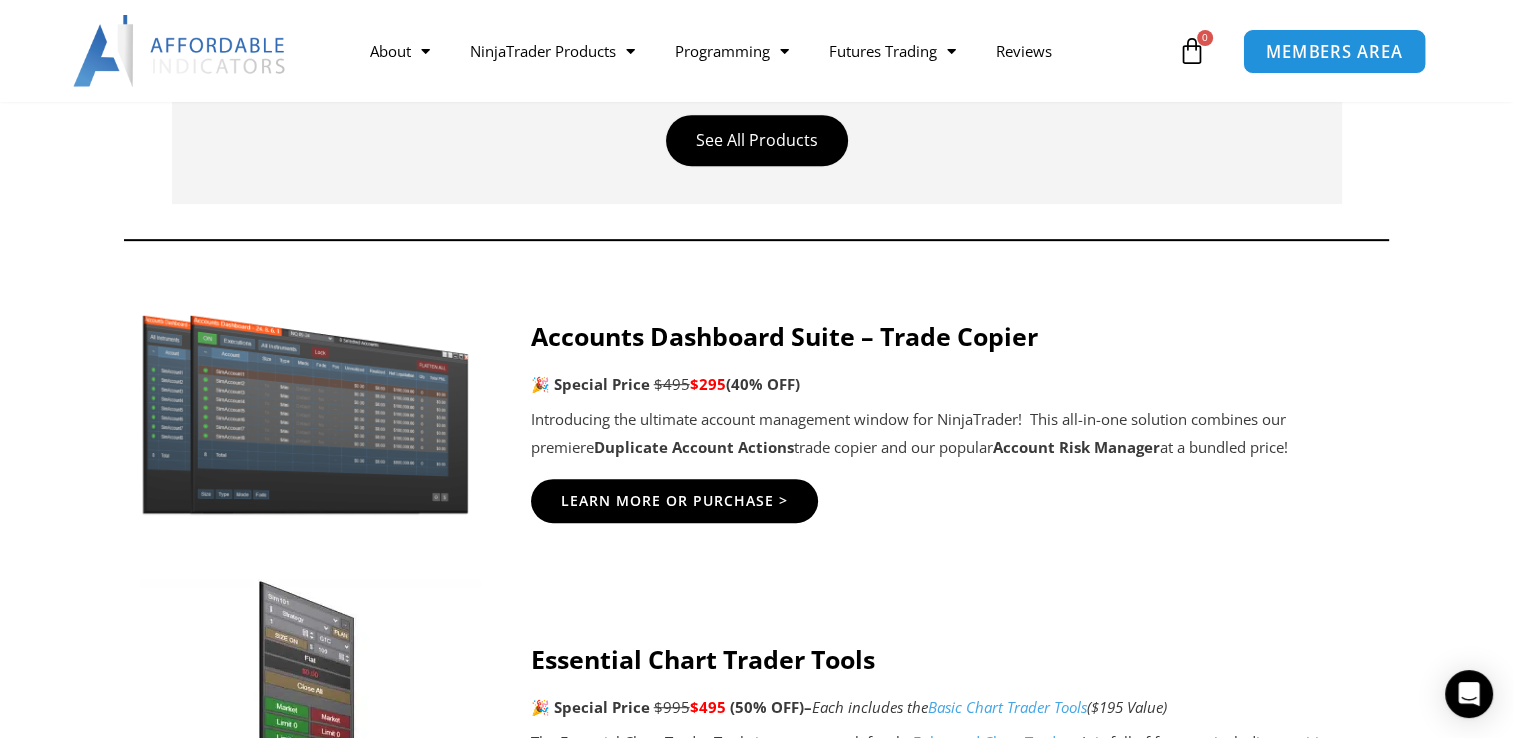 click on "MEMBERS AREA" at bounding box center [1334, 50] 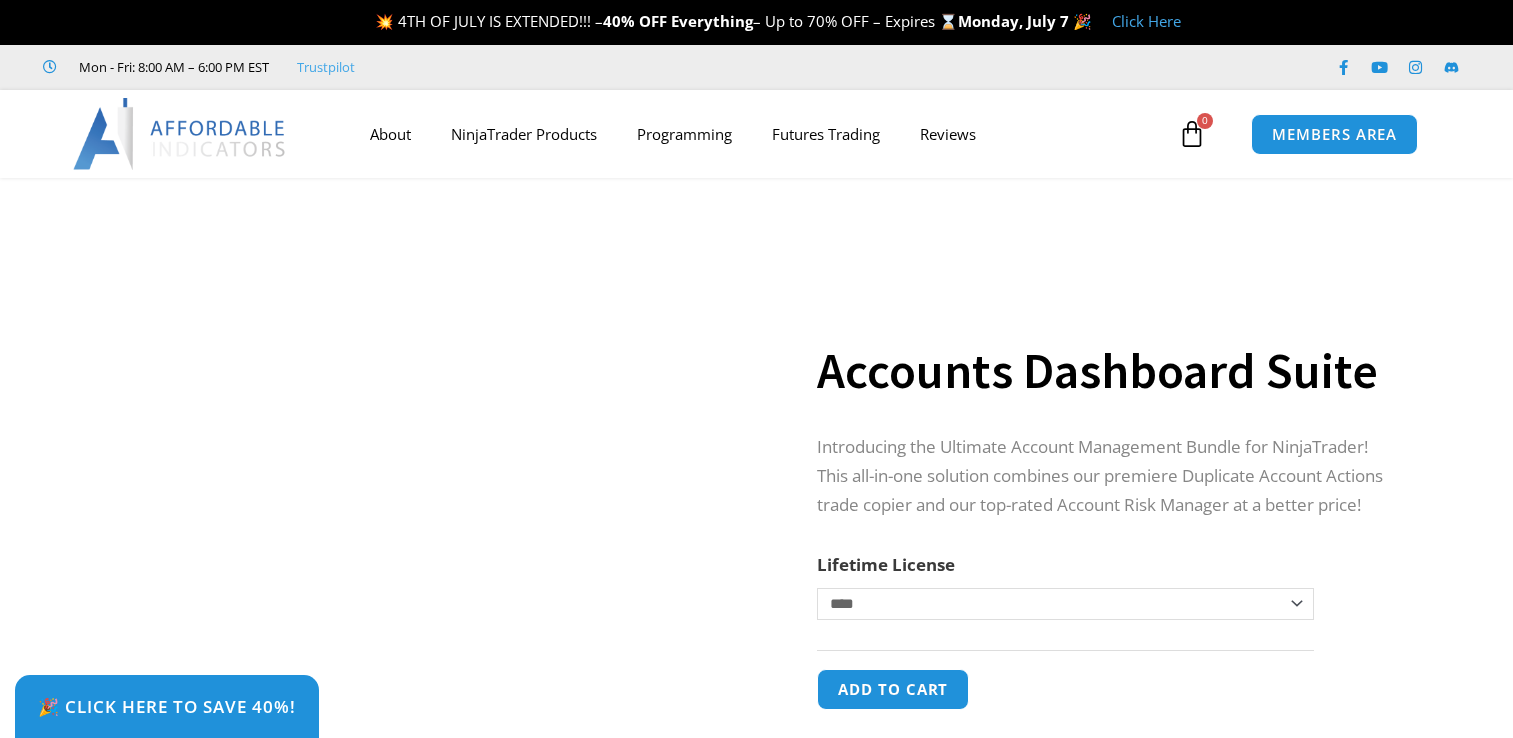 scroll, scrollTop: 0, scrollLeft: 0, axis: both 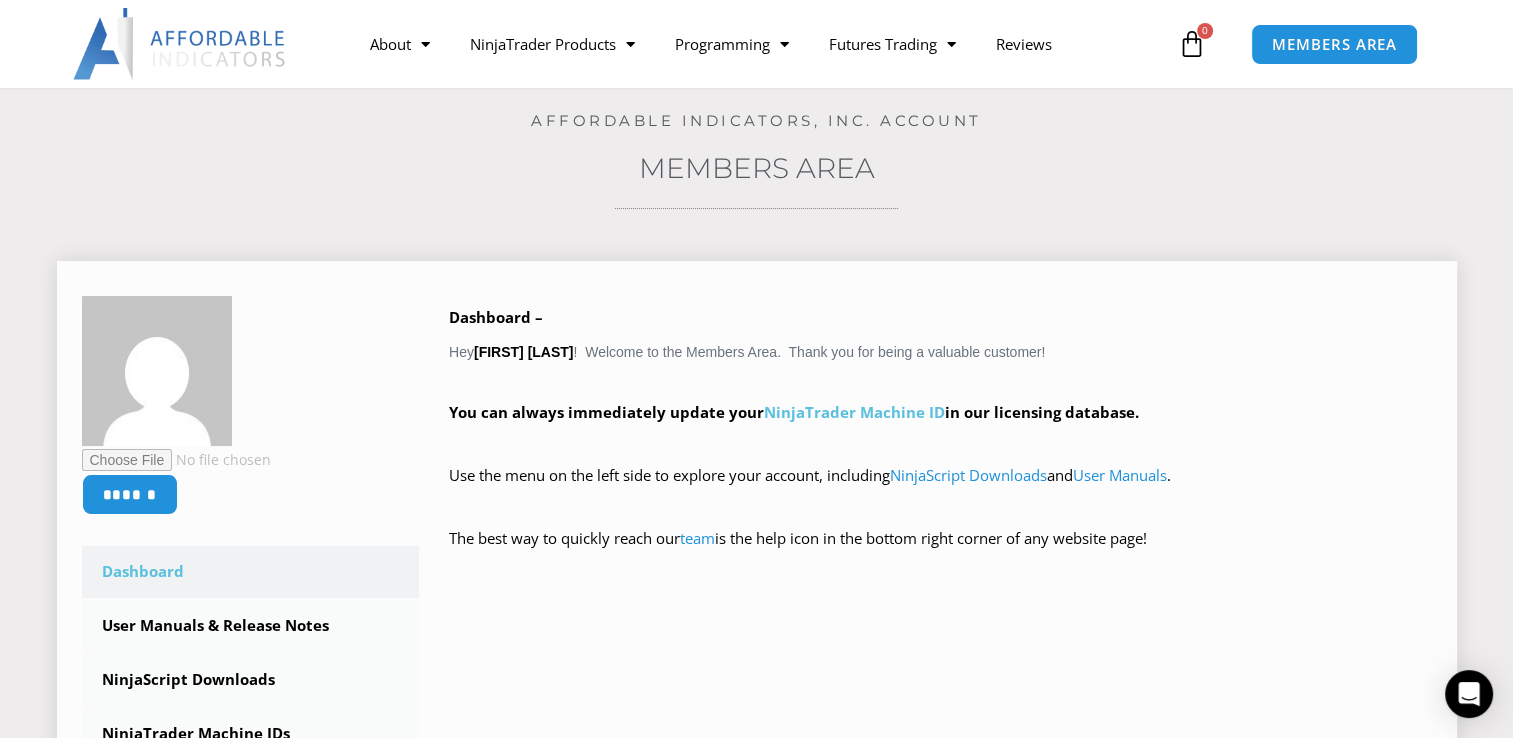click on "NinjaTrader Machine ID" at bounding box center (854, 412) 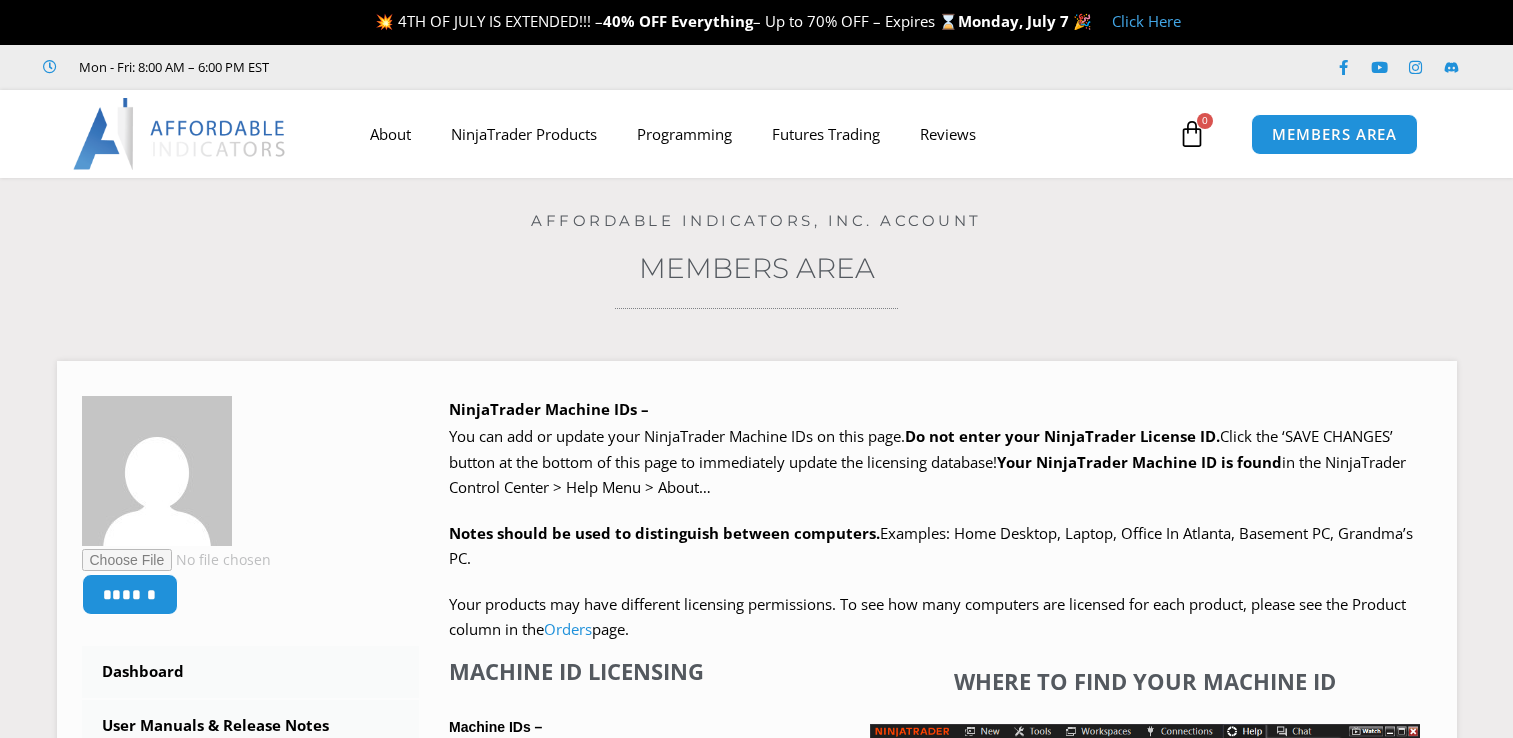 scroll, scrollTop: 0, scrollLeft: 0, axis: both 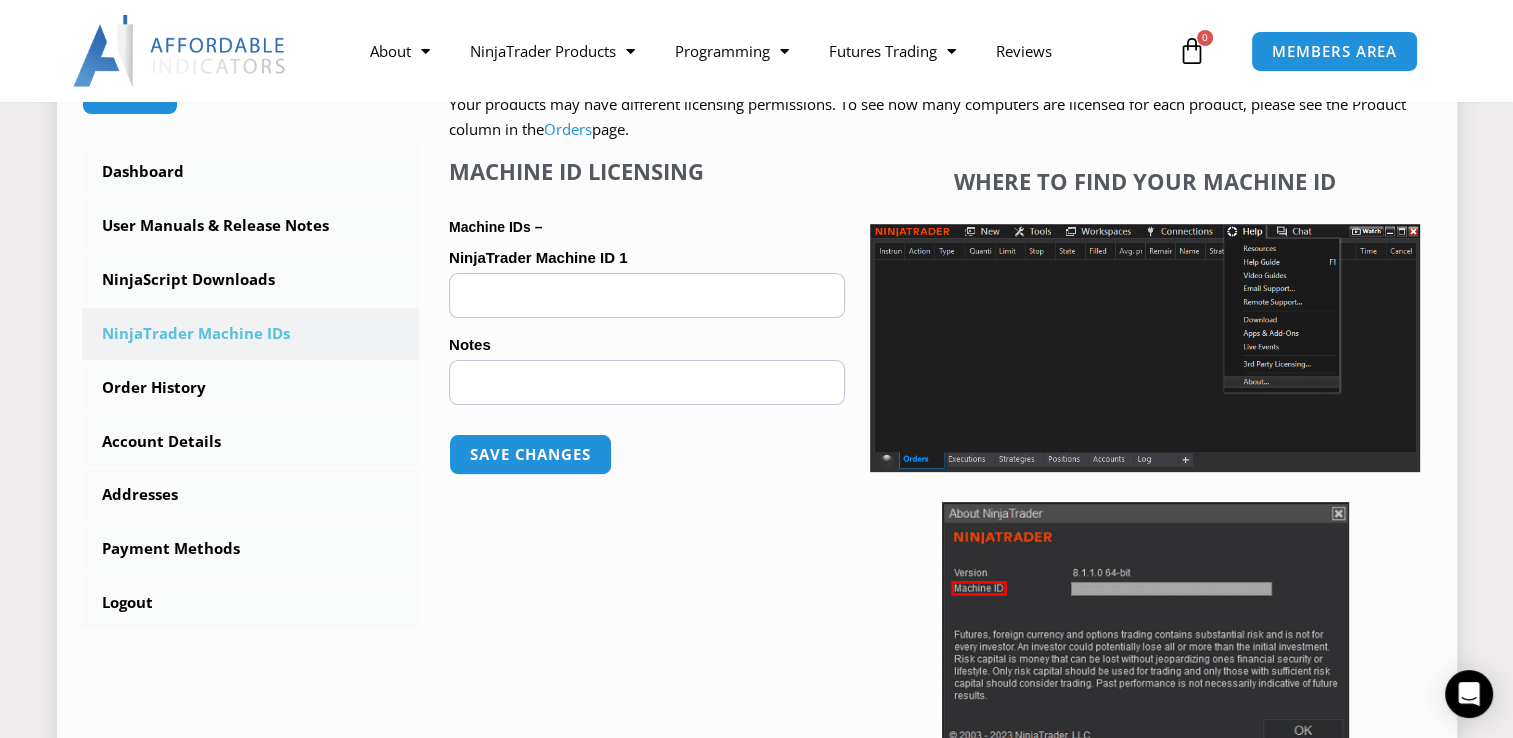 click on "NinjaTrader Machine ID 1  (optional)" at bounding box center [647, 295] 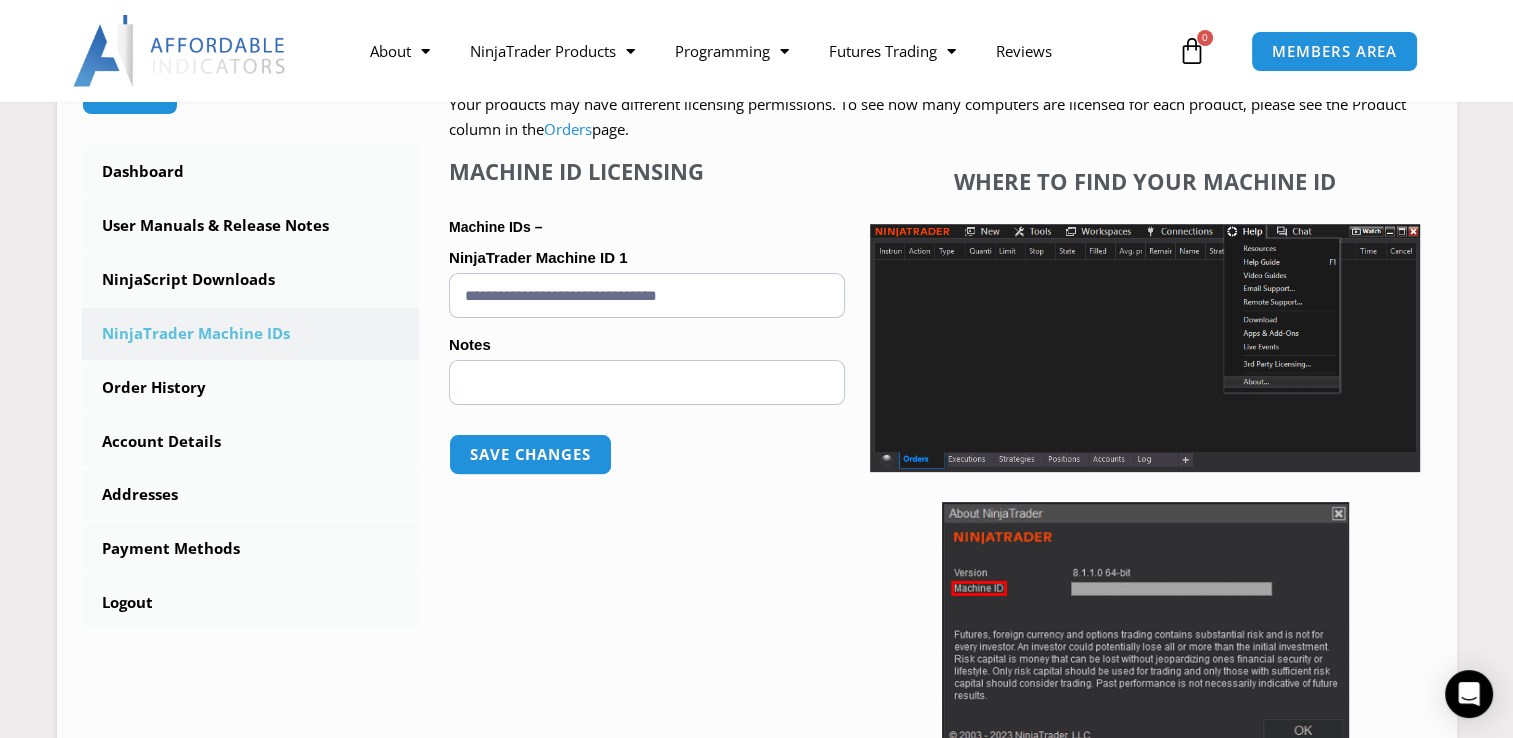 type on "**********" 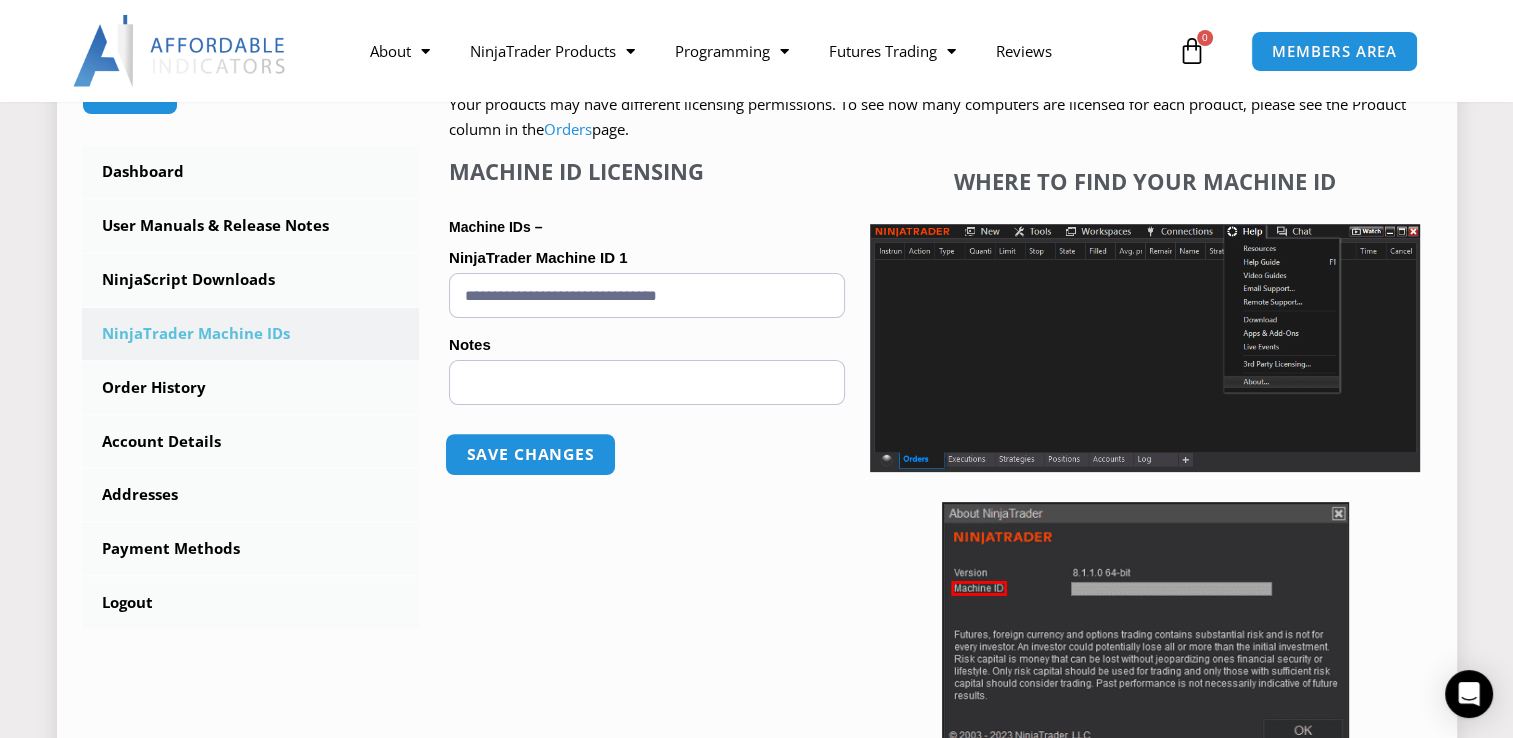click on "Save changes" at bounding box center (530, 454) 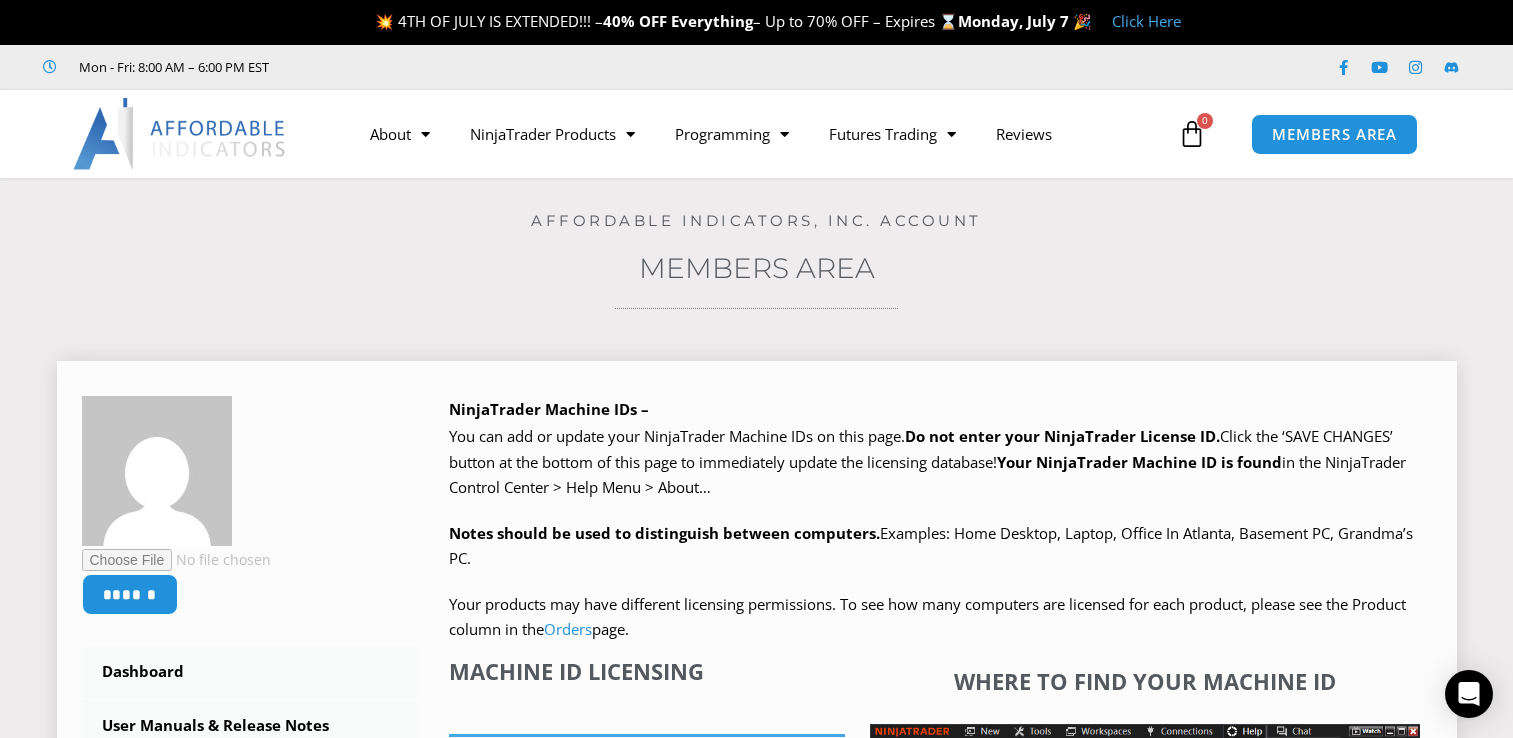 scroll, scrollTop: 0, scrollLeft: 0, axis: both 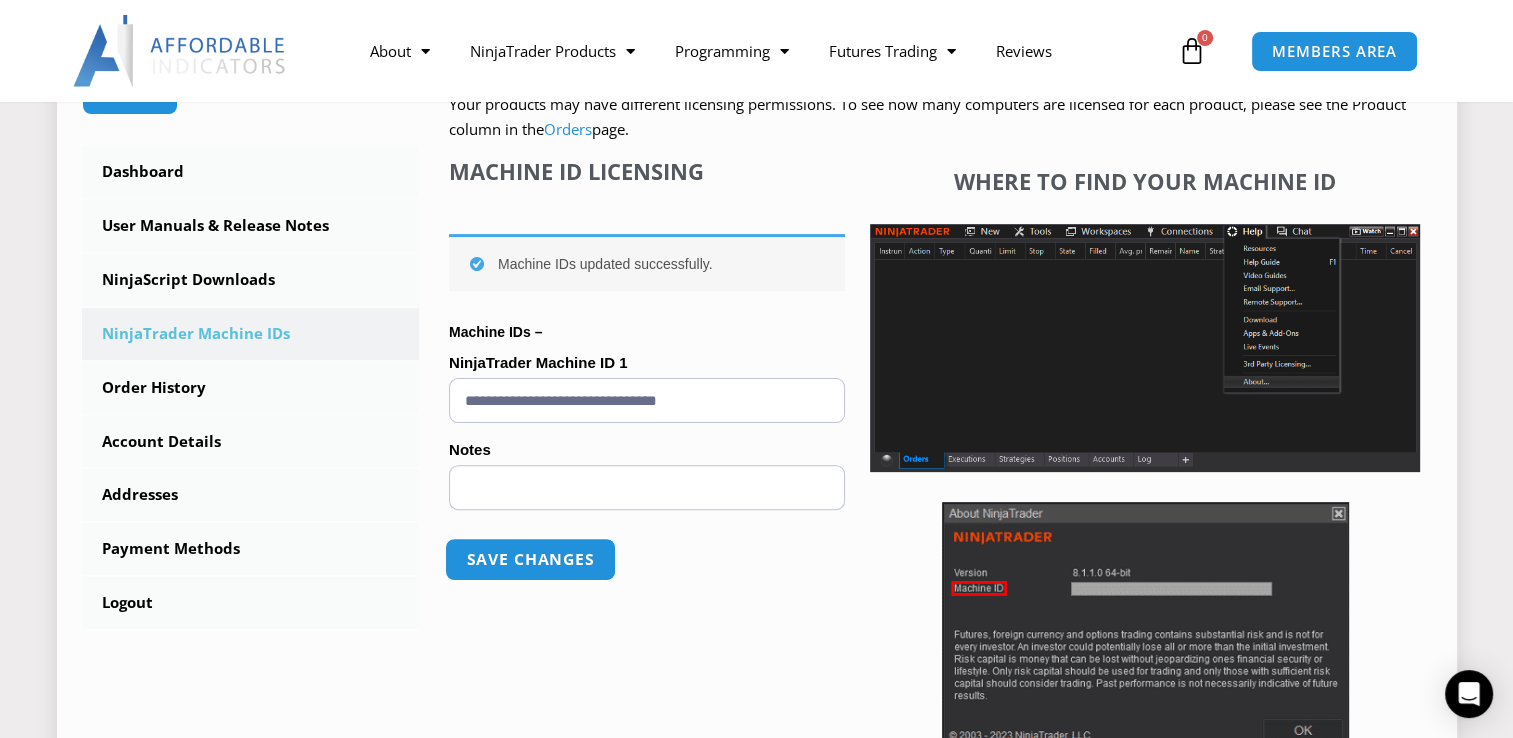 click on "Save changes" at bounding box center [530, 559] 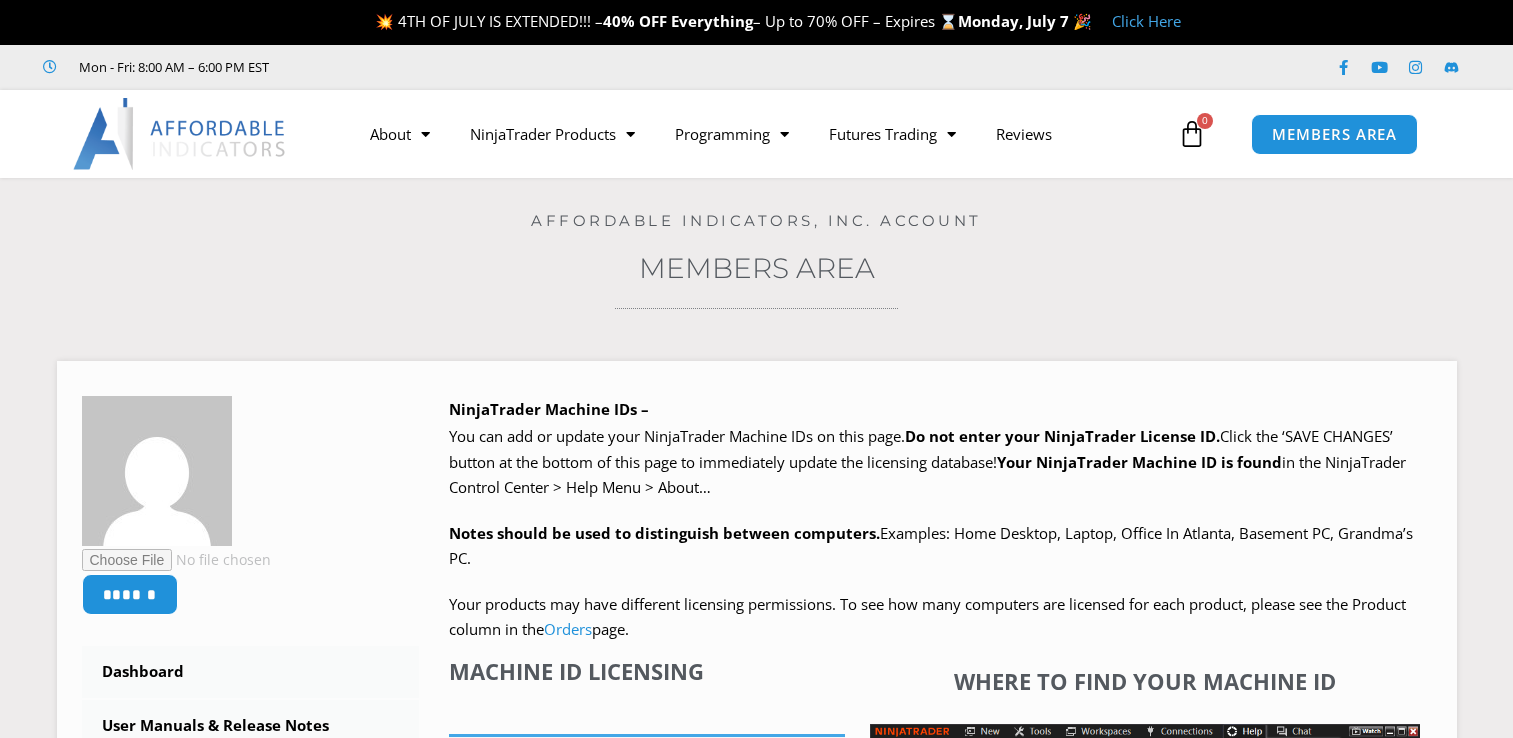 scroll, scrollTop: 0, scrollLeft: 0, axis: both 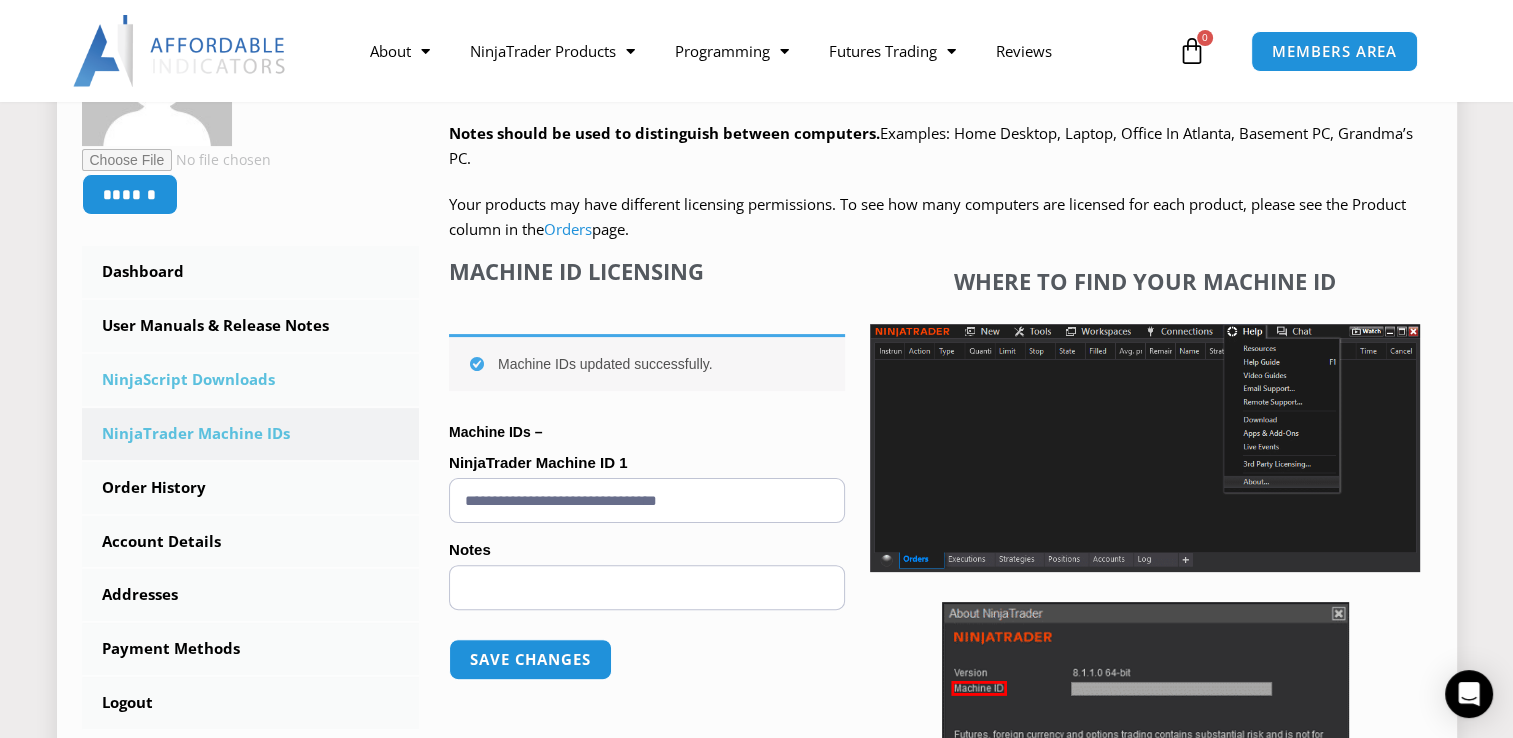 click on "NinjaScript Downloads" at bounding box center (251, 380) 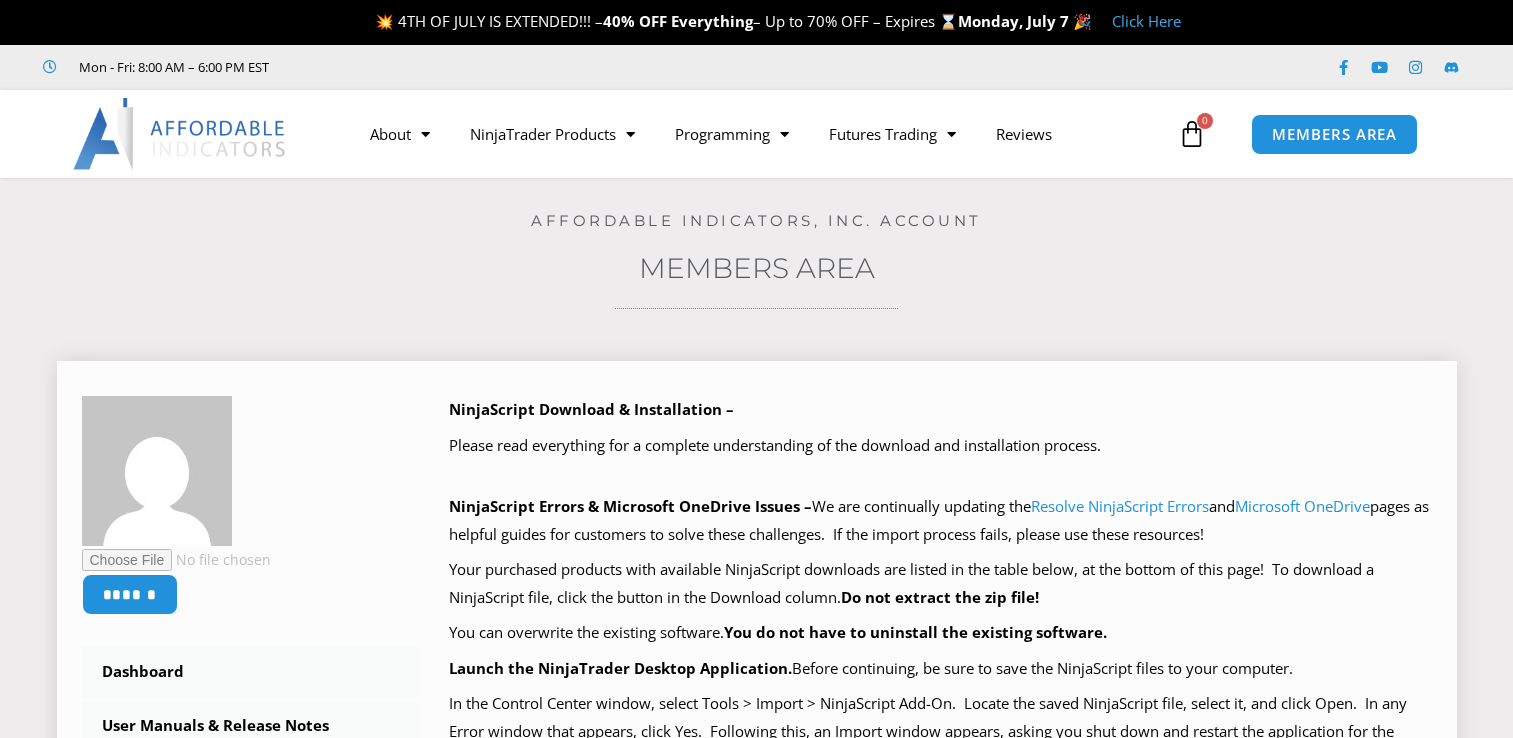 scroll, scrollTop: 0, scrollLeft: 0, axis: both 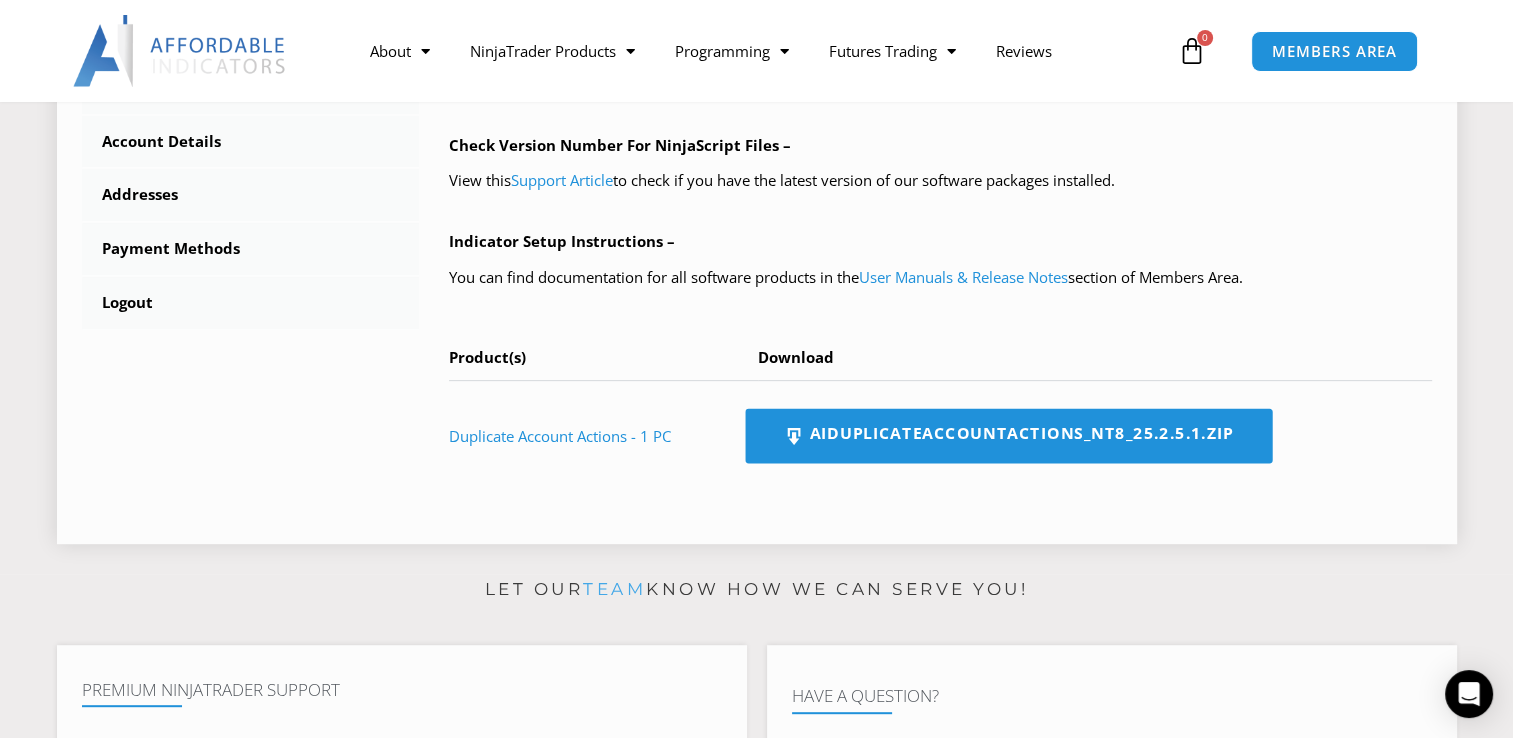 click on "AIDuplicateAccountActions_NT8_25.2.5.1.zip" at bounding box center (1008, 436) 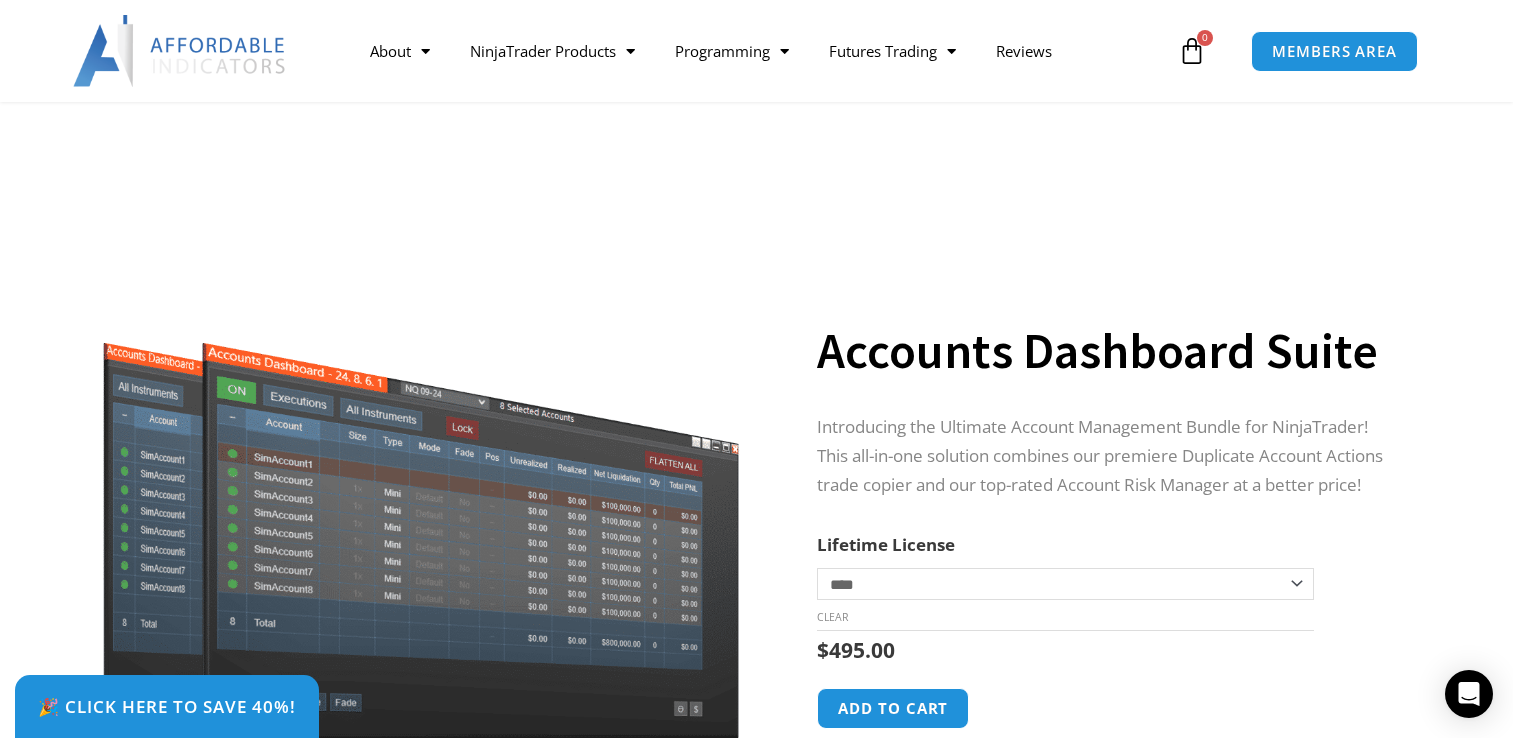 scroll, scrollTop: 900, scrollLeft: 0, axis: vertical 